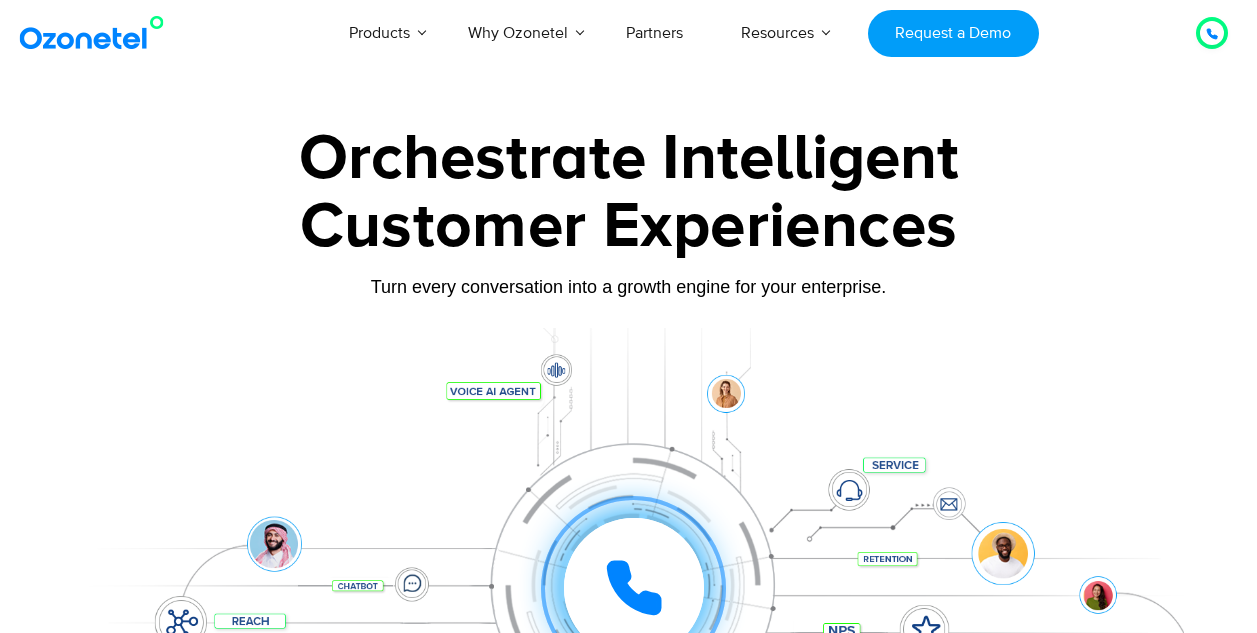 scroll, scrollTop: 0, scrollLeft: 0, axis: both 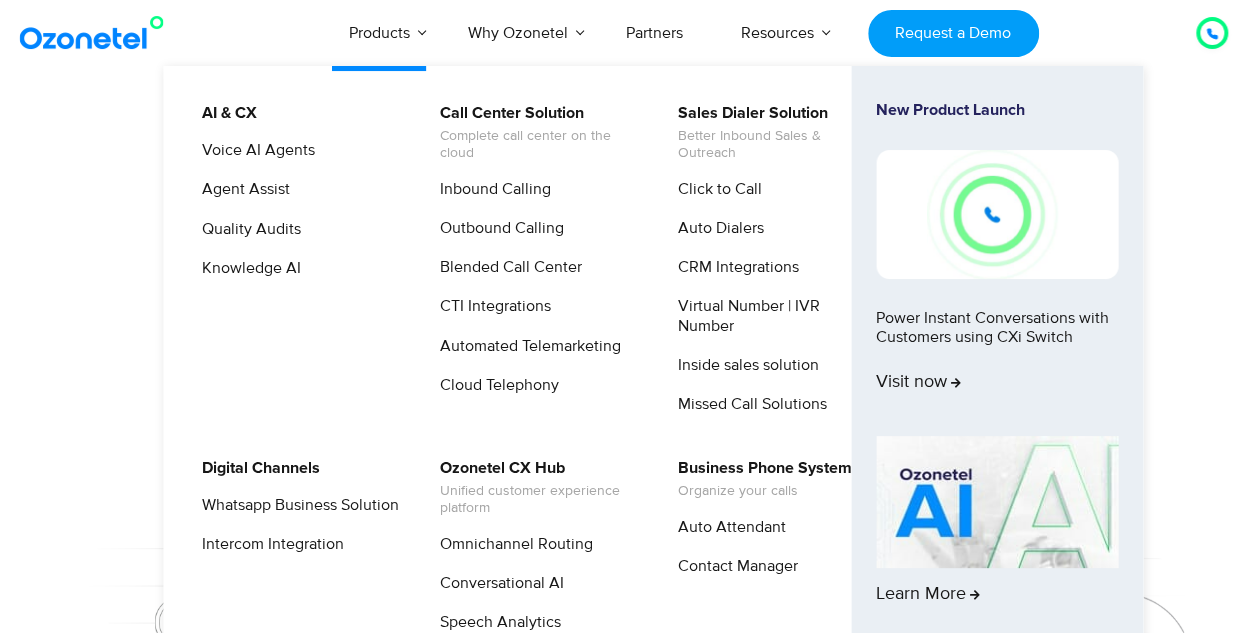 click at bounding box center (997, 502) 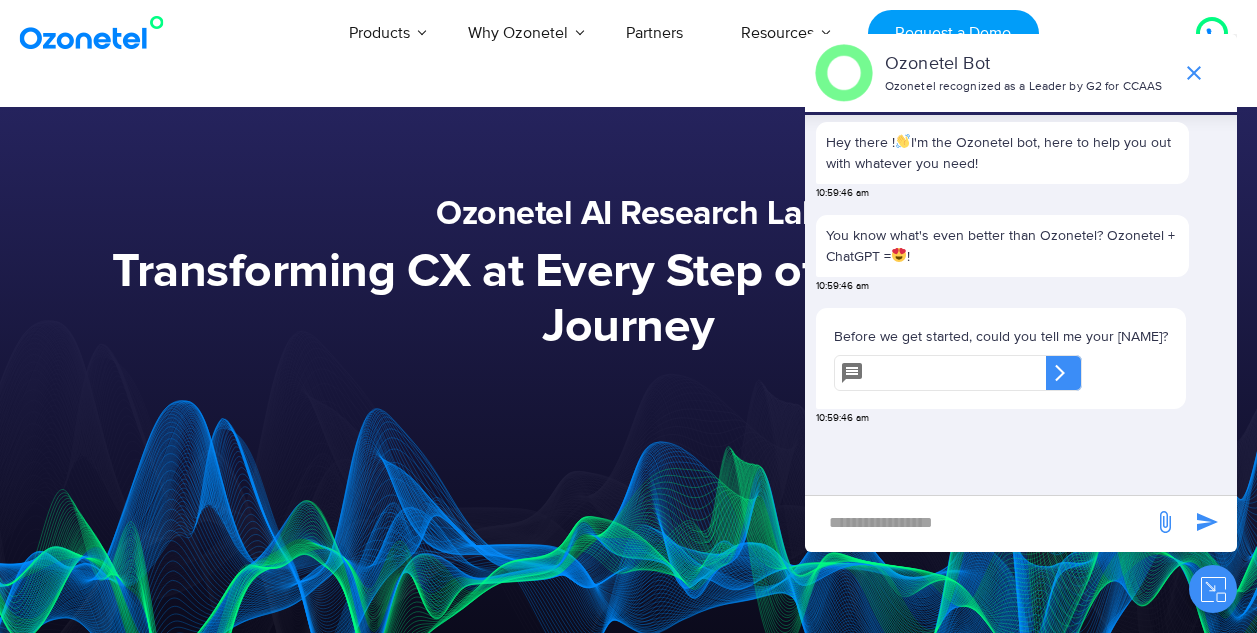 scroll, scrollTop: 0, scrollLeft: 0, axis: both 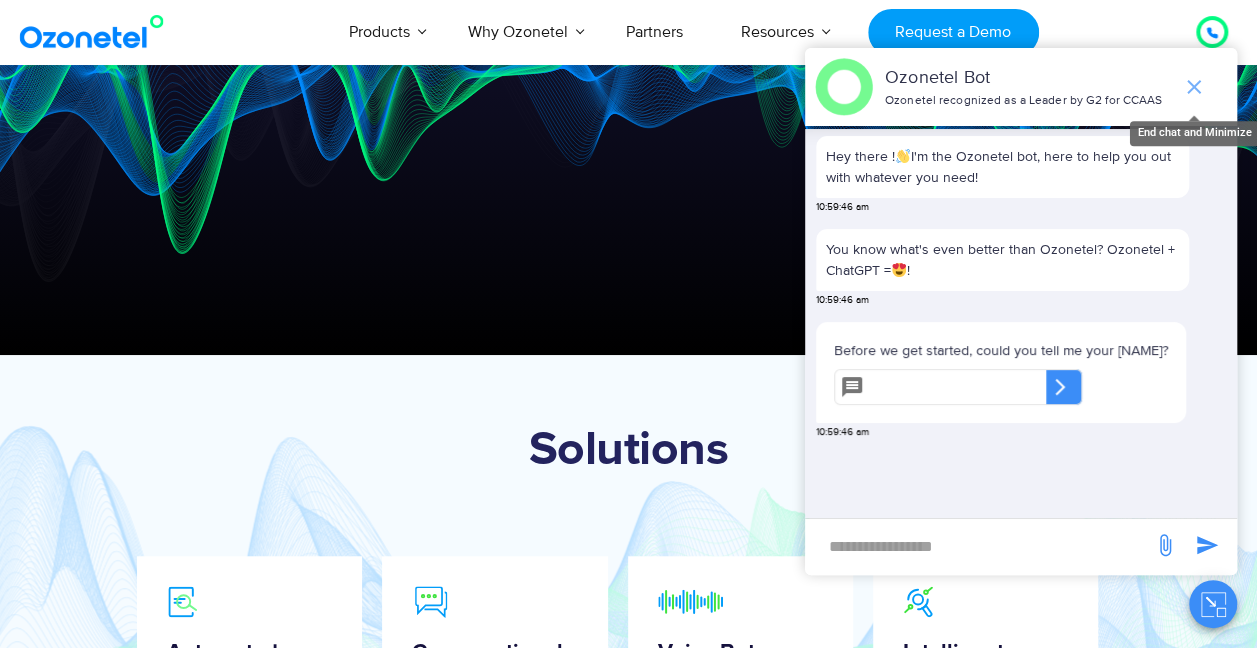 click at bounding box center [1194, 87] 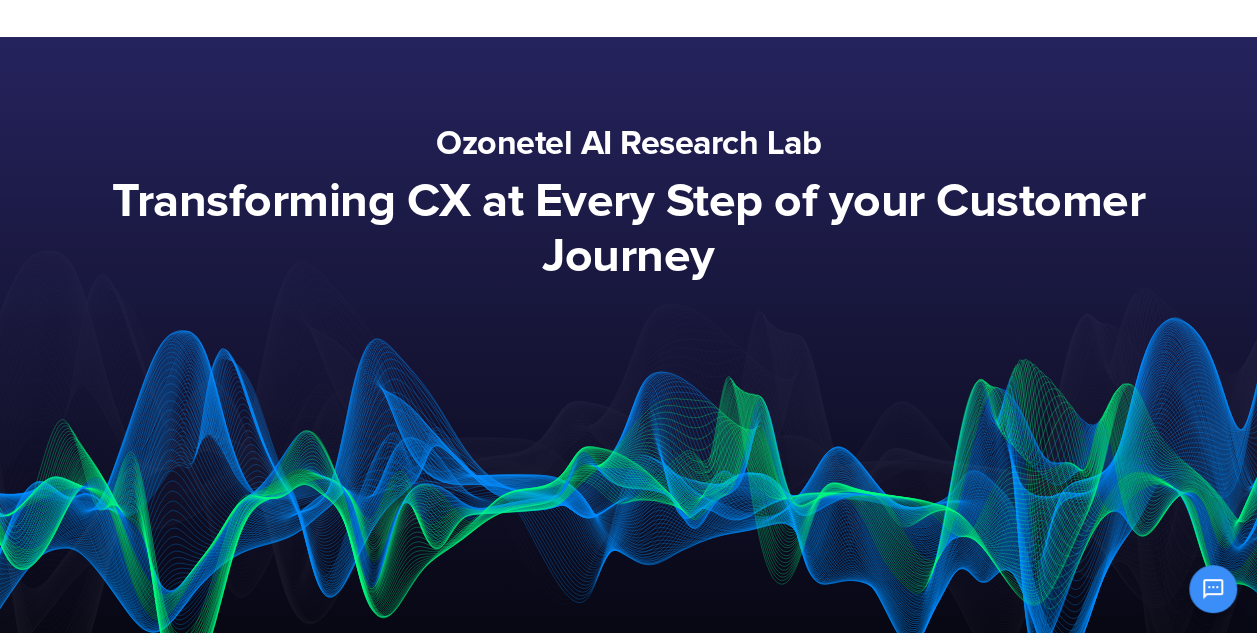 scroll, scrollTop: 0, scrollLeft: 0, axis: both 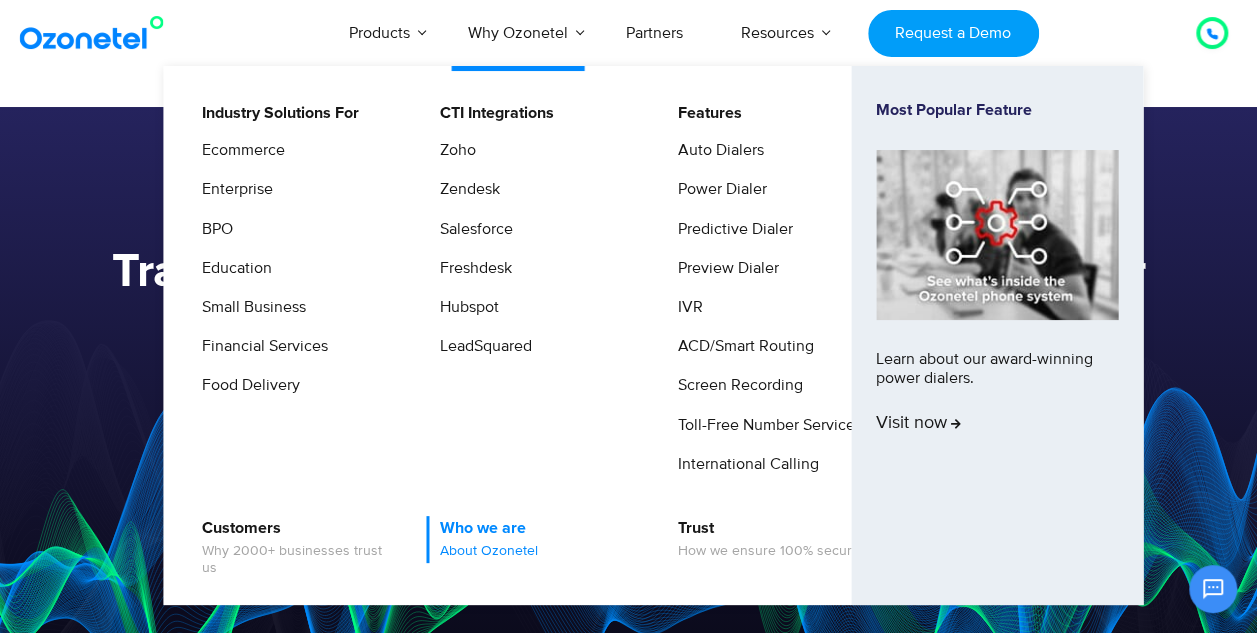 click on "Who we are About Ozonetel" at bounding box center [484, 539] 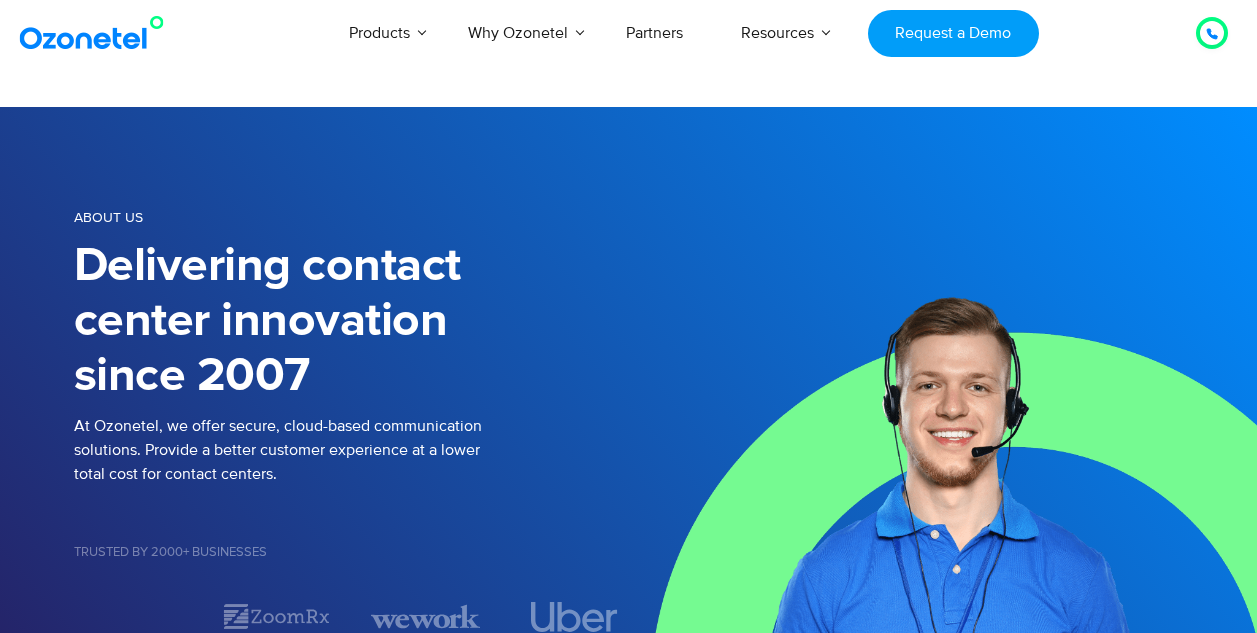 scroll, scrollTop: 0, scrollLeft: 0, axis: both 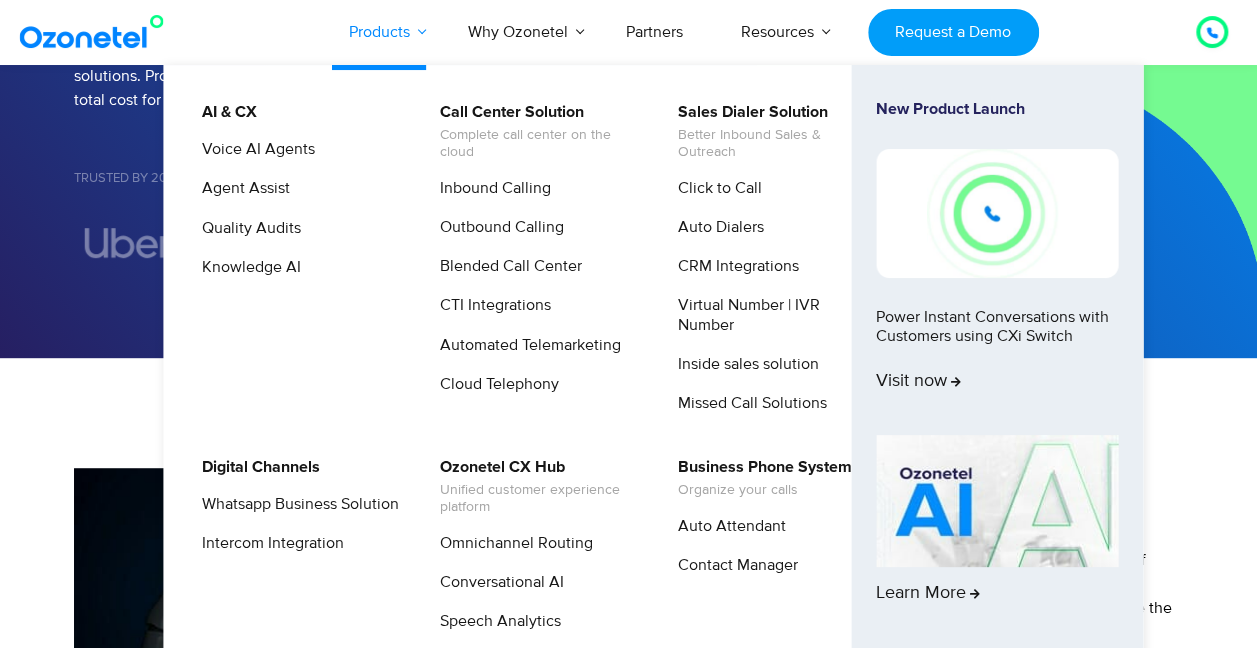 click on "Products" at bounding box center (379, 32) 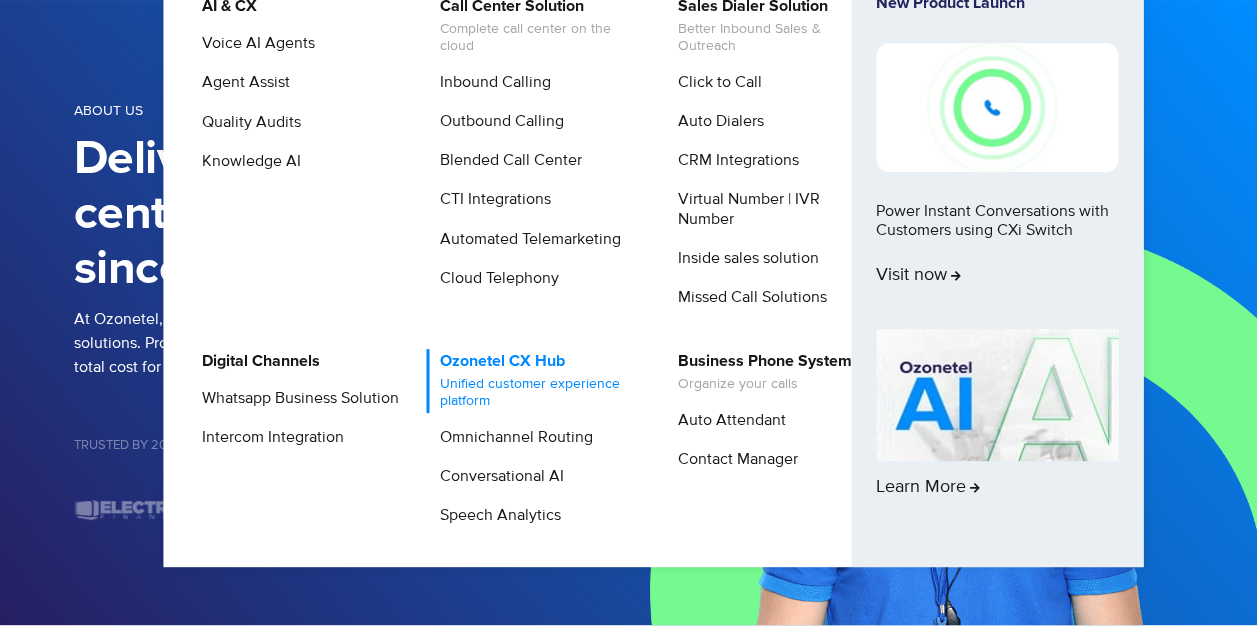 scroll, scrollTop: 110, scrollLeft: 0, axis: vertical 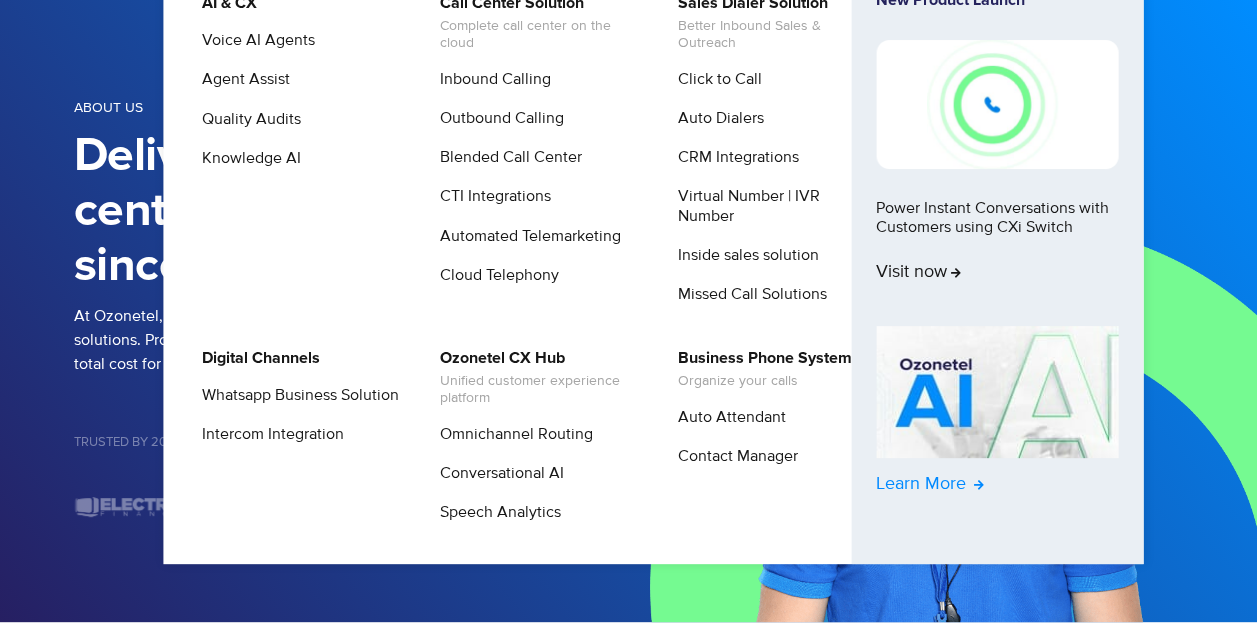 click on "Learn More" at bounding box center (930, 485) 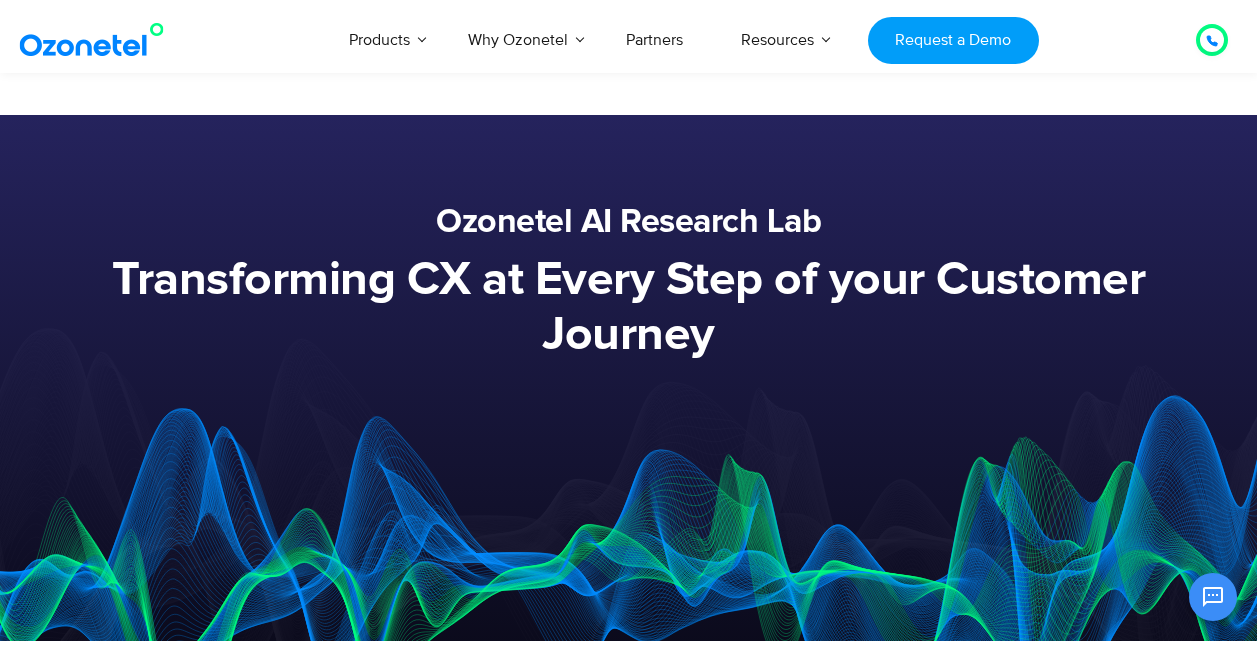 scroll, scrollTop: 504, scrollLeft: 0, axis: vertical 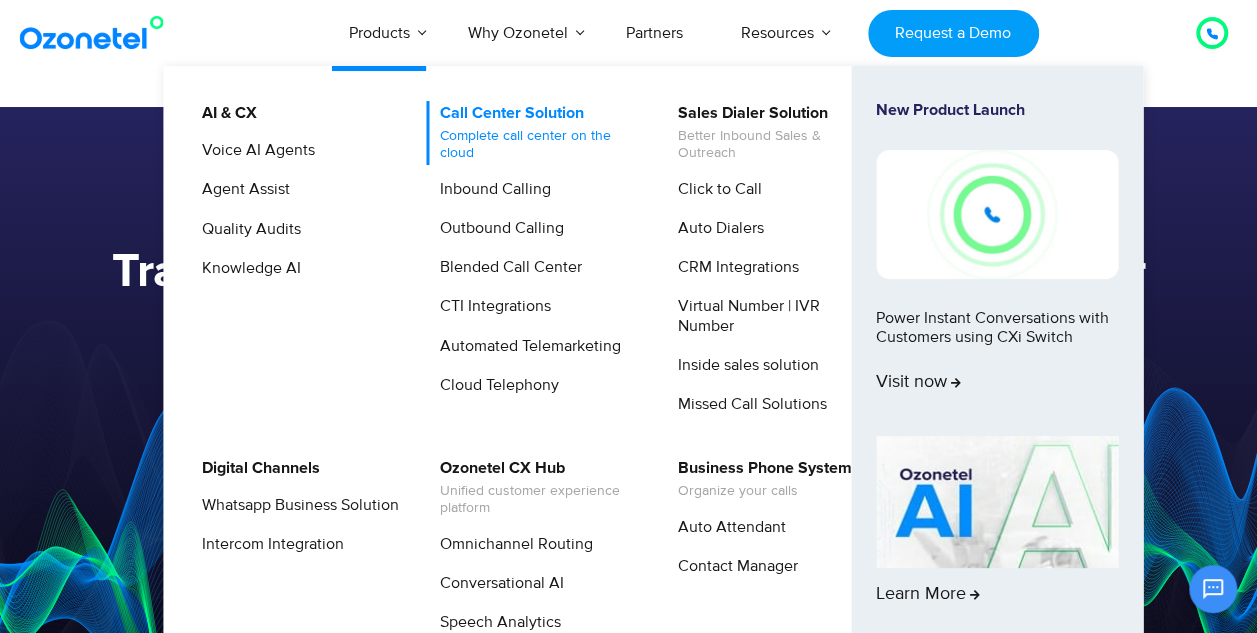 click on "Call Center Solution Complete call center on the cloud" at bounding box center [533, 133] 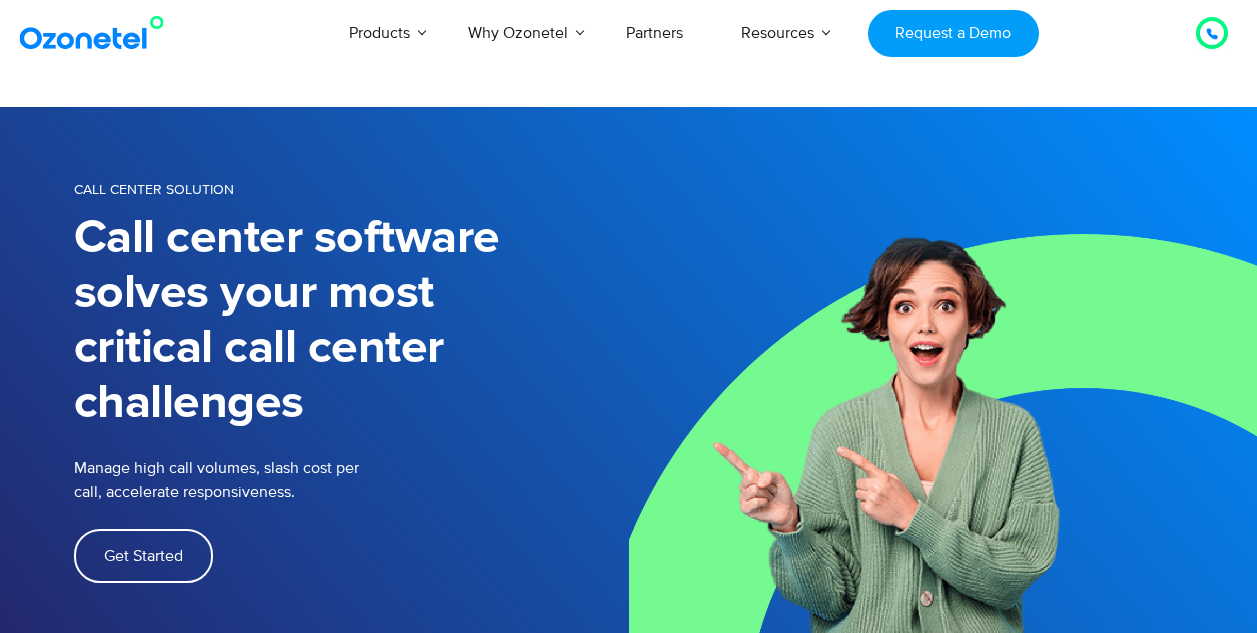 scroll, scrollTop: 0, scrollLeft: 0, axis: both 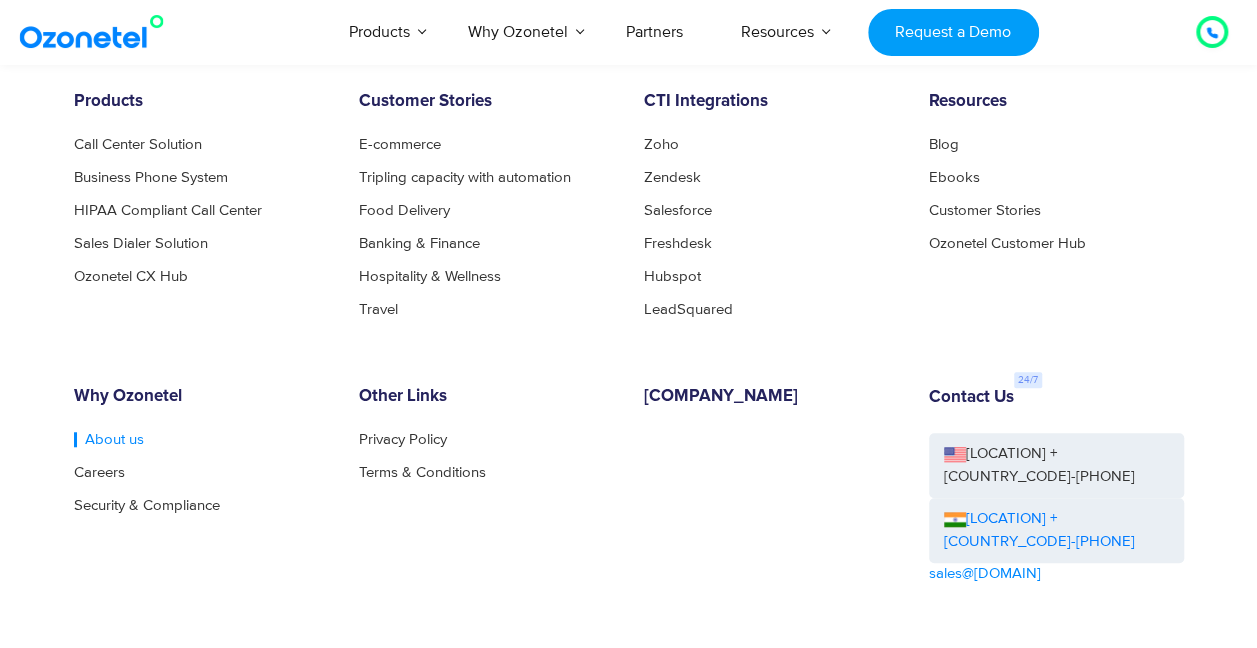 click on "About us" at bounding box center [109, 439] 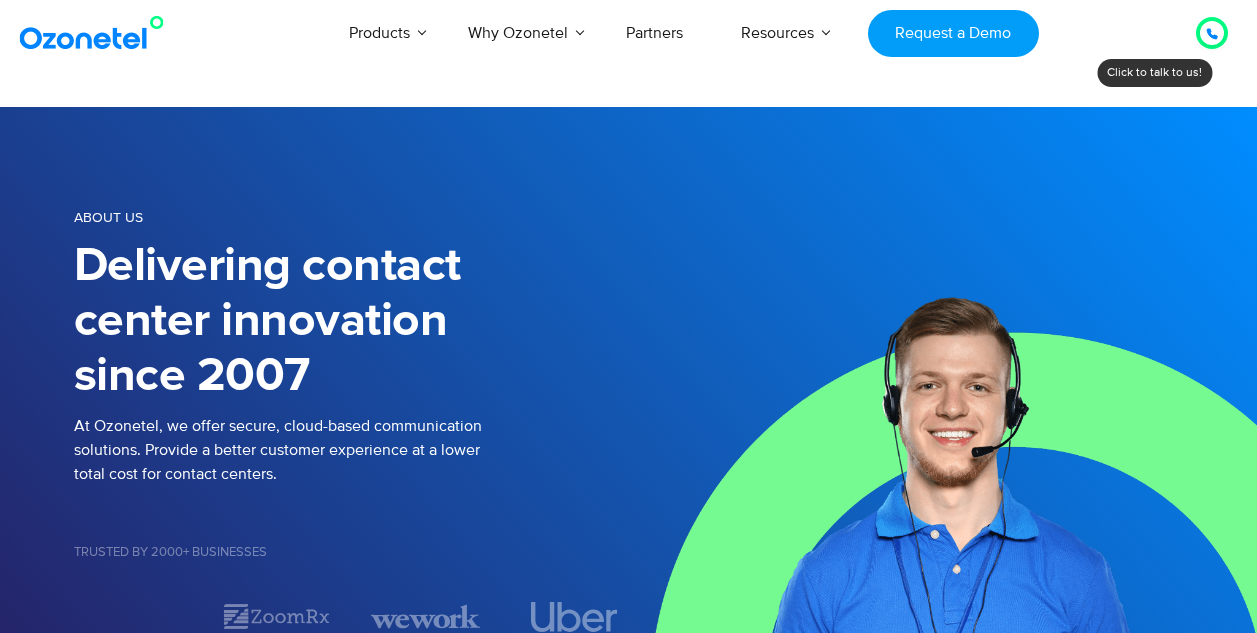 scroll, scrollTop: 0, scrollLeft: 0, axis: both 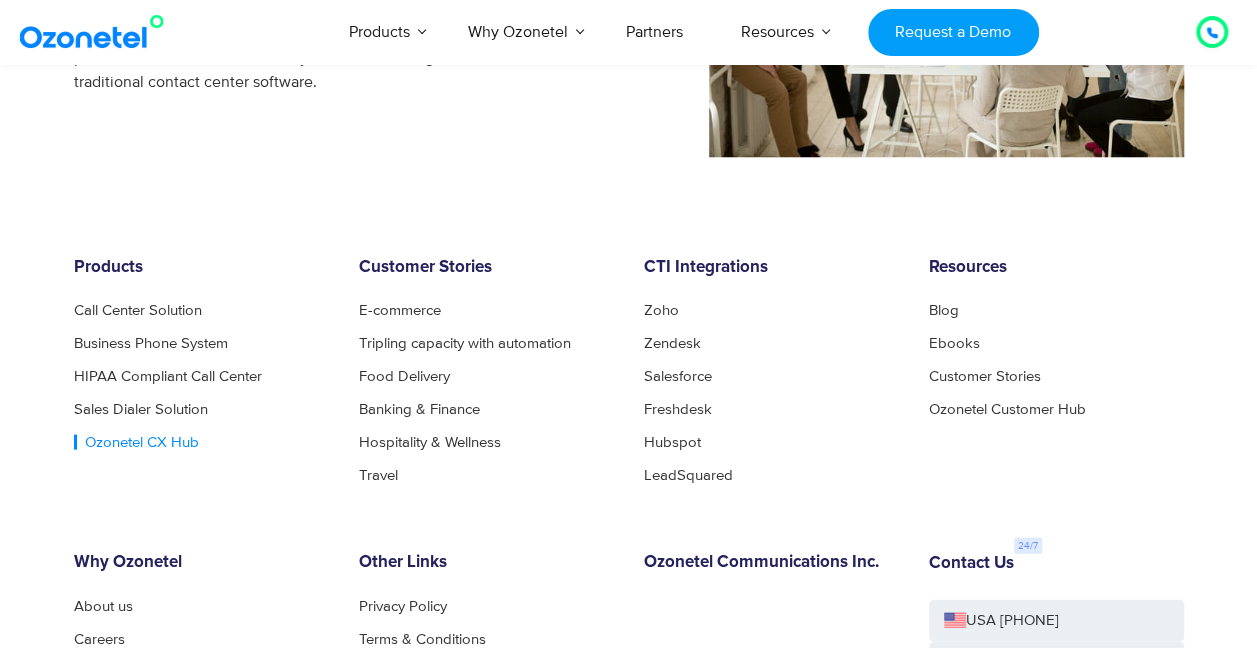 click on "Ozonetel CX Hub" at bounding box center (136, 442) 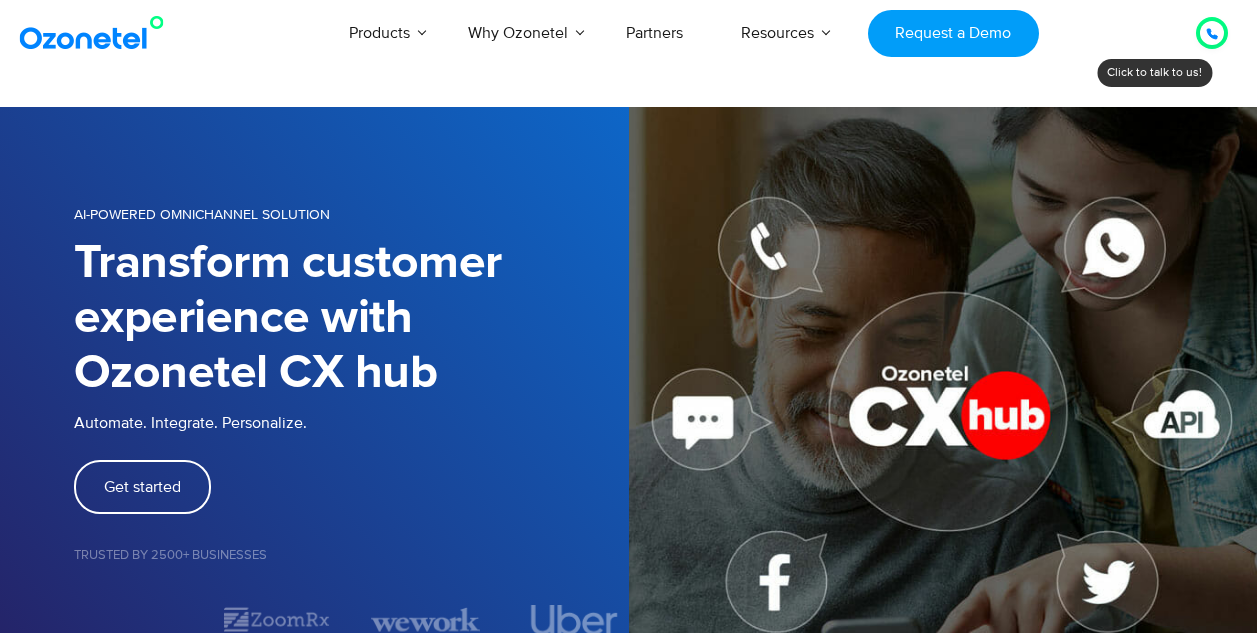 scroll, scrollTop: 0, scrollLeft: 0, axis: both 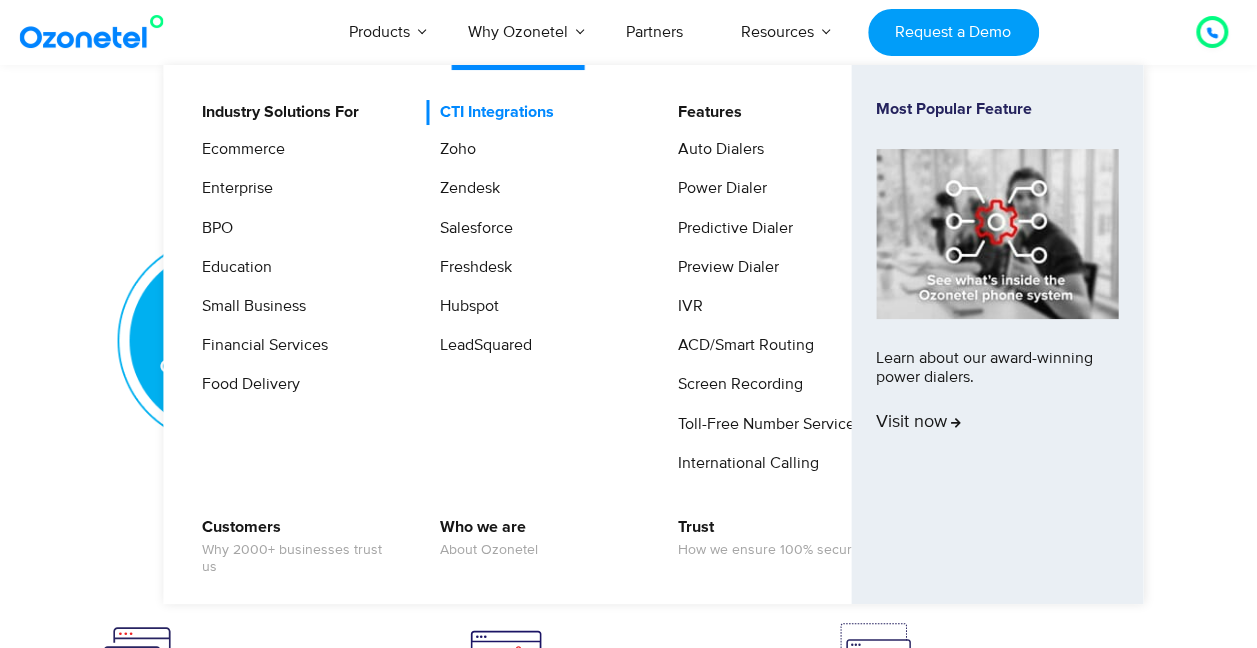 click on "CTI Integrations" at bounding box center [492, 112] 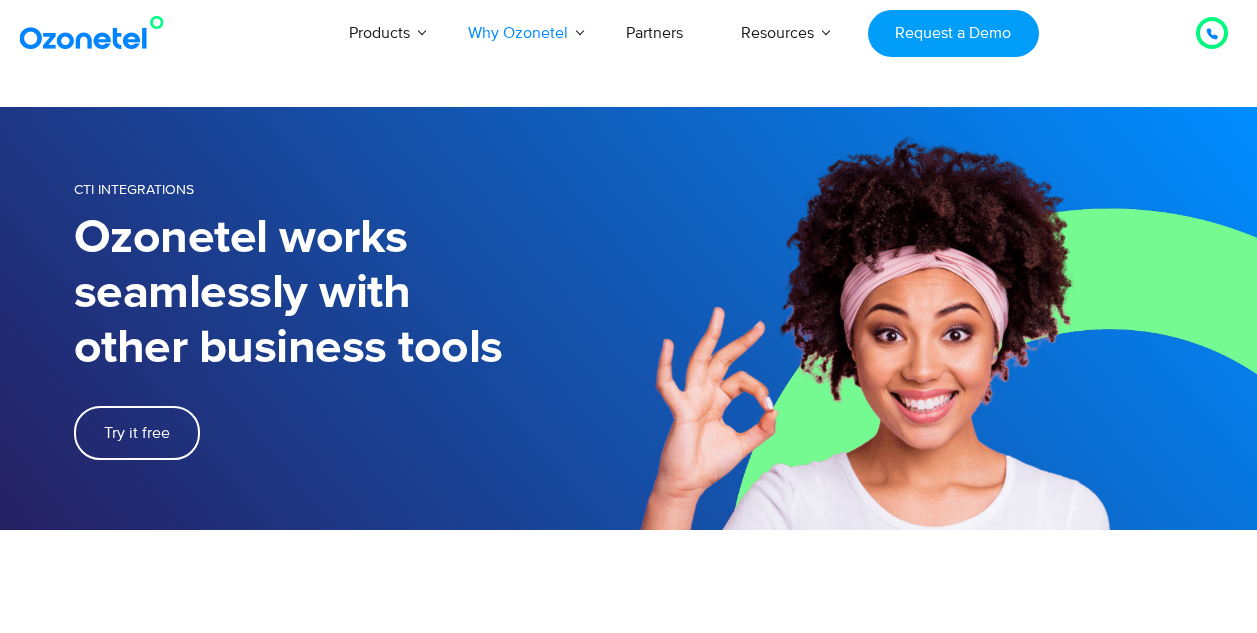 scroll, scrollTop: 0, scrollLeft: 0, axis: both 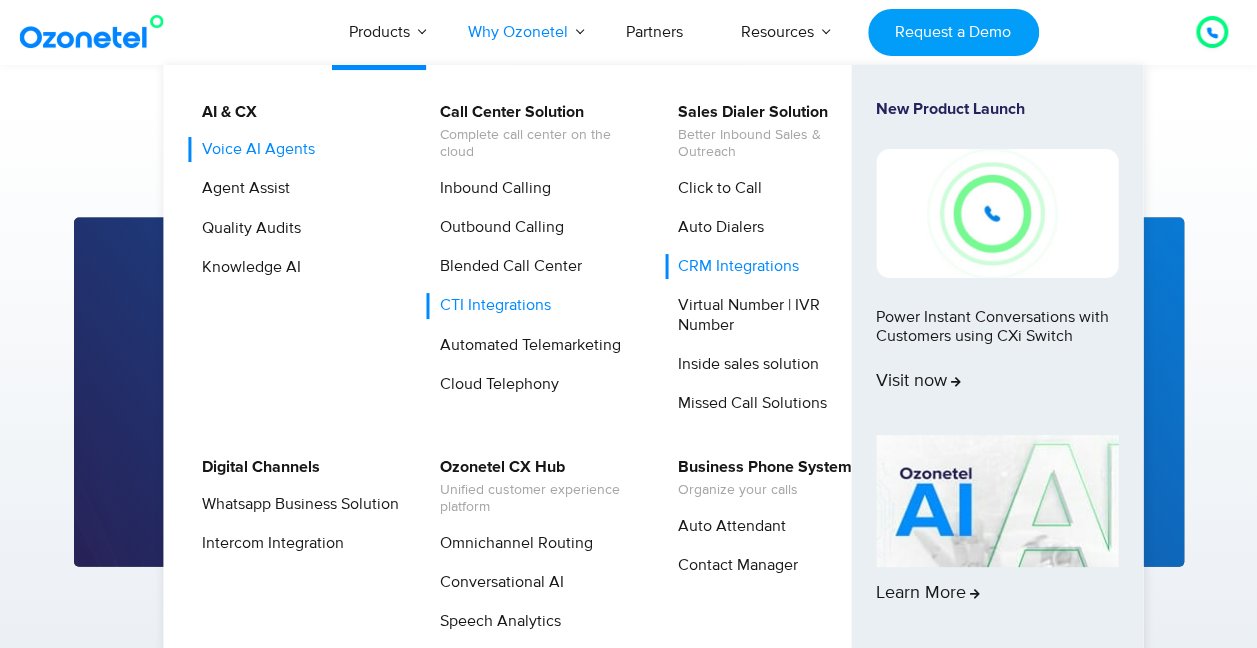 click on "Voice AI Agents" at bounding box center [253, 149] 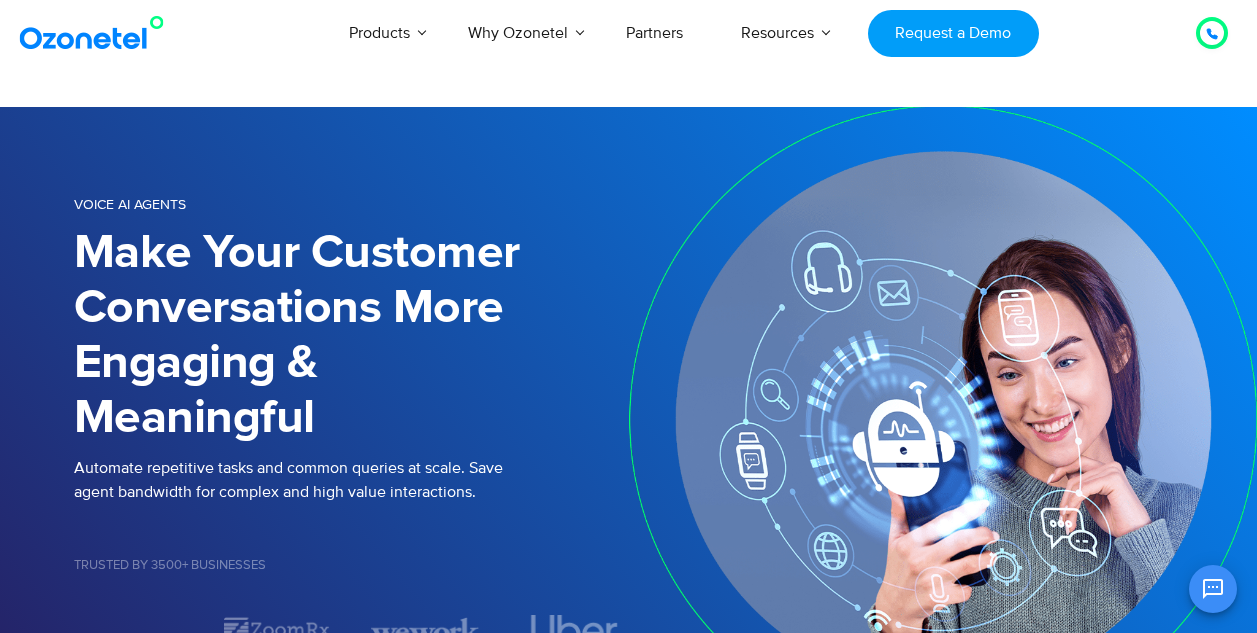scroll, scrollTop: 0, scrollLeft: 0, axis: both 